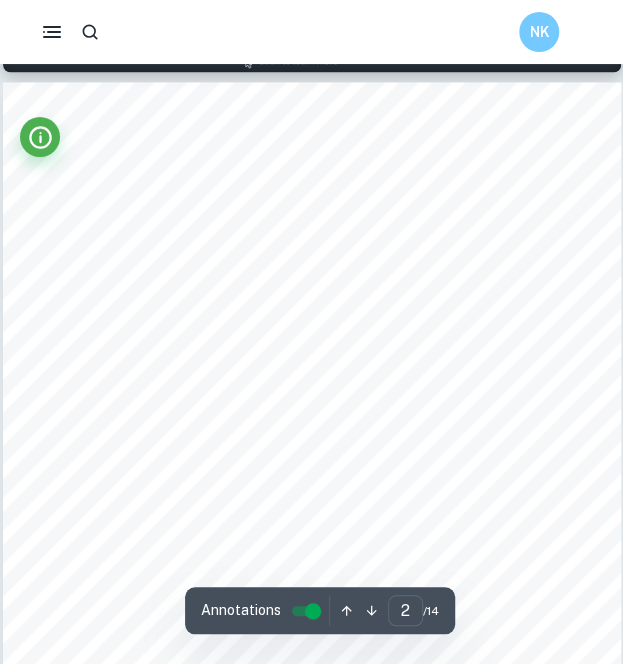 scroll, scrollTop: 992, scrollLeft: 0, axis: vertical 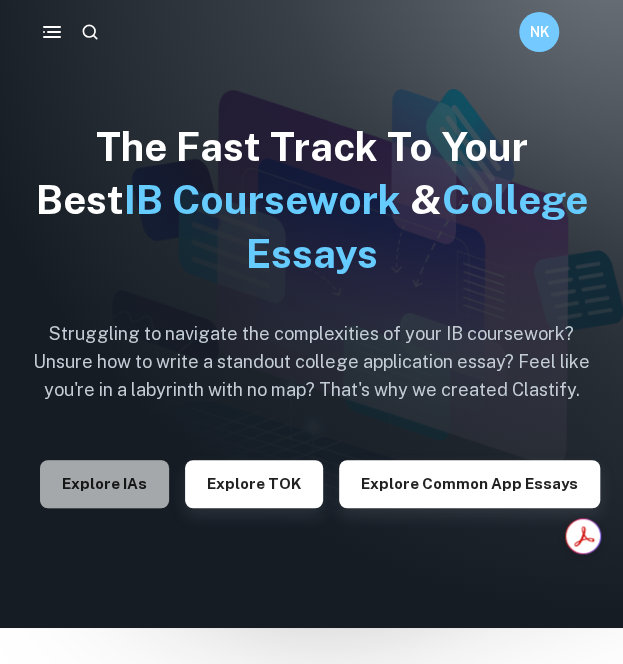 click on "Explore IAs" at bounding box center [104, 484] 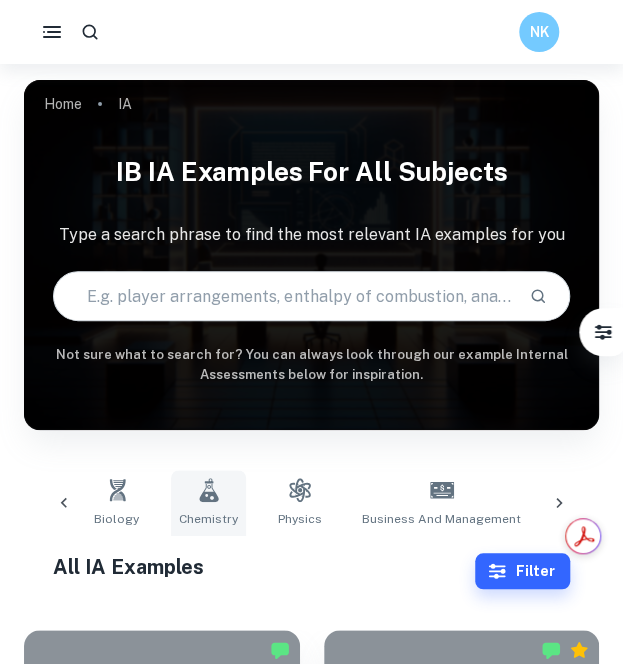scroll, scrollTop: 0, scrollLeft: 177, axis: horizontal 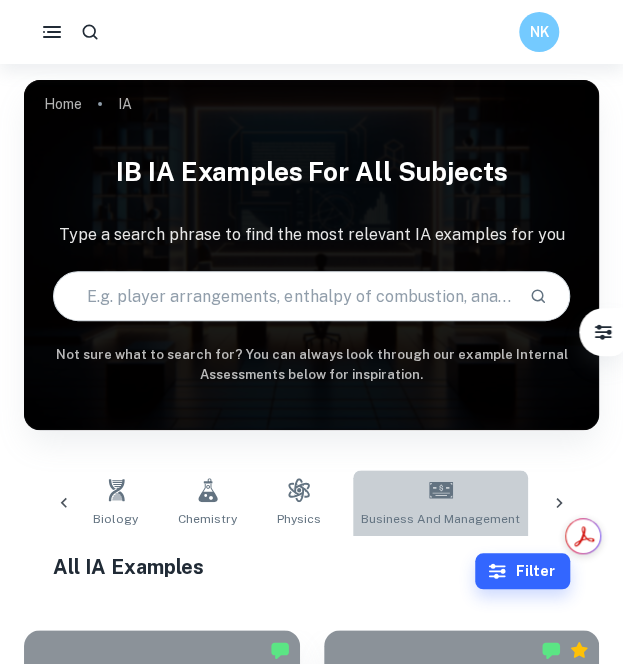 click on "Business and Management" at bounding box center [440, 503] 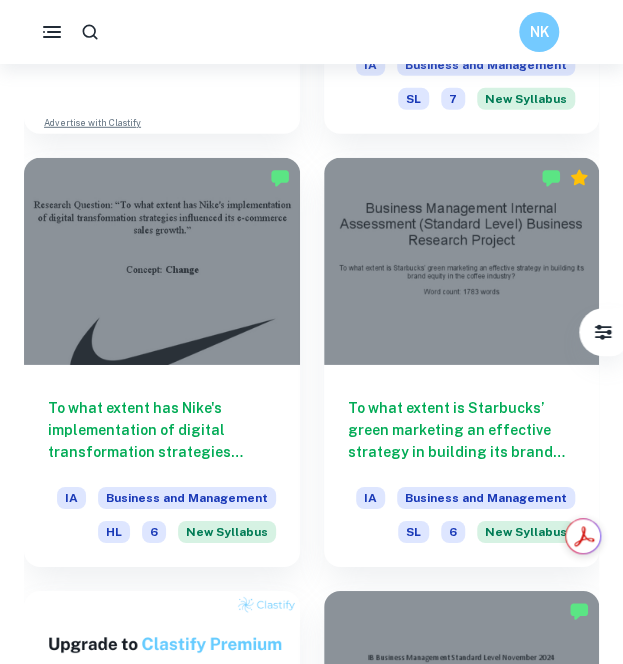 scroll, scrollTop: 1331, scrollLeft: 0, axis: vertical 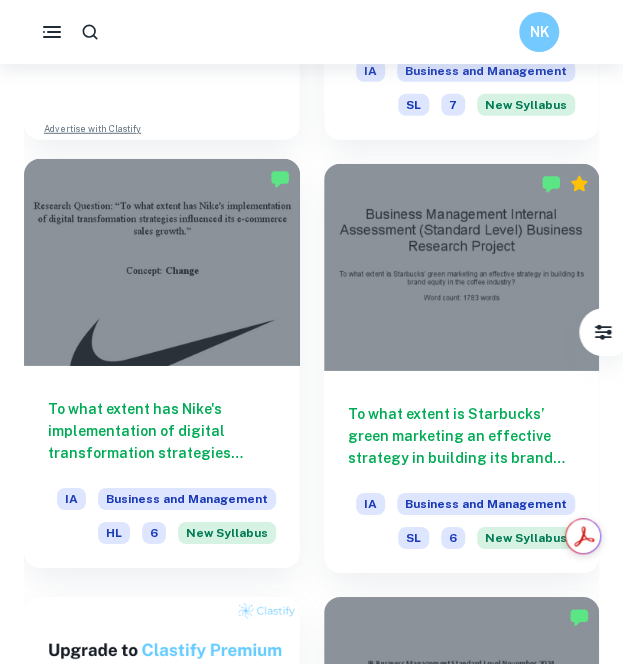 click on "To what extent has Nike's implementation of digital transformation strategies influenced its e-commerce sales growth?" at bounding box center (162, 431) 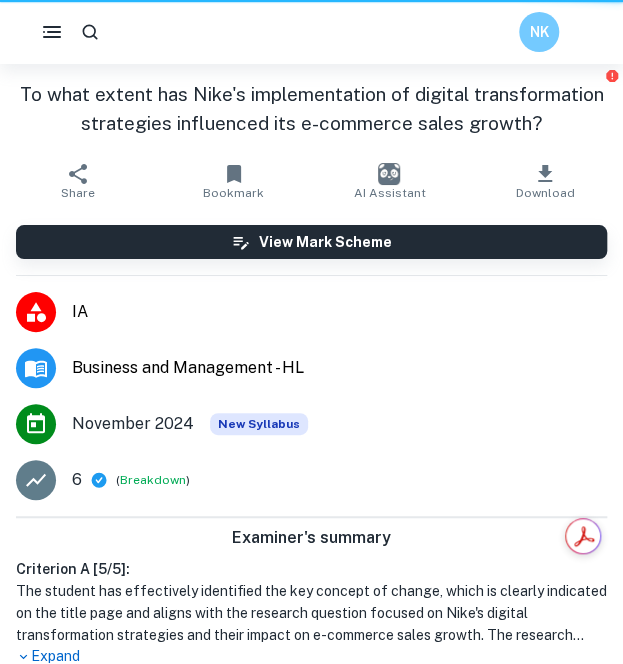 scroll, scrollTop: 0, scrollLeft: 0, axis: both 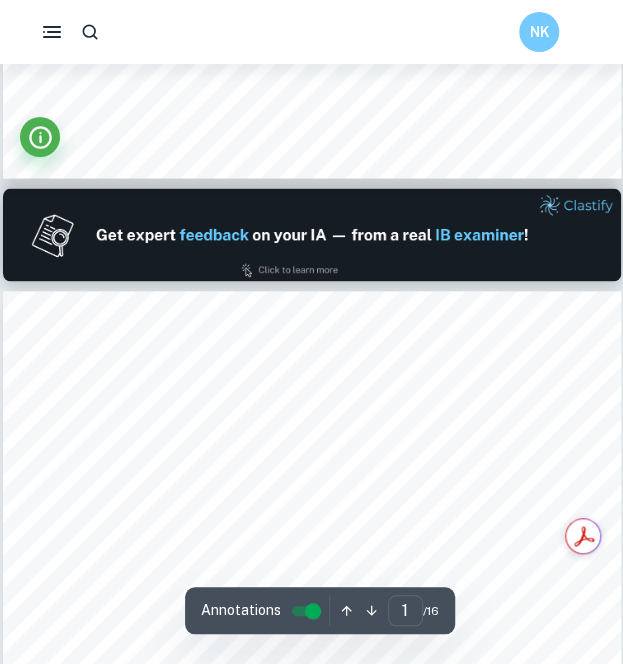 type on "2" 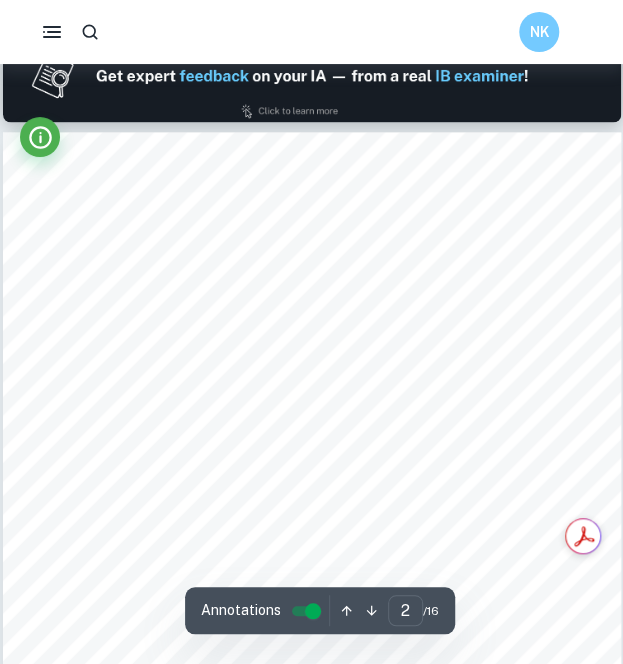scroll, scrollTop: 860, scrollLeft: 0, axis: vertical 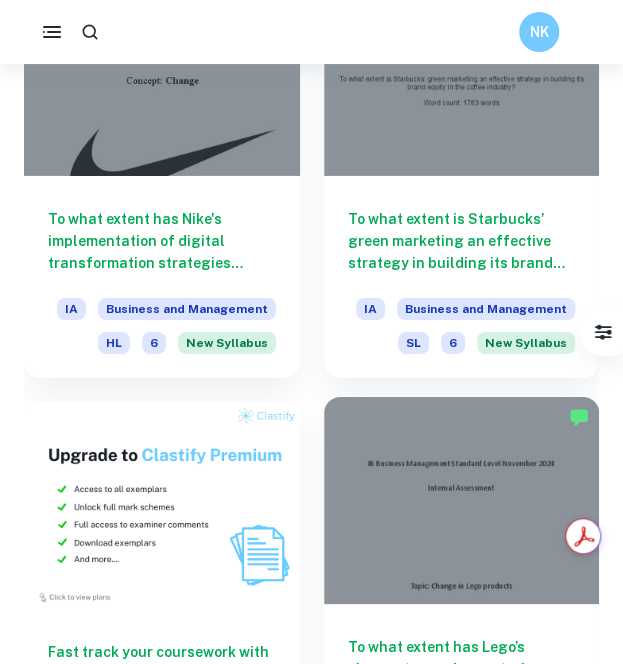 click at bounding box center (462, 500) 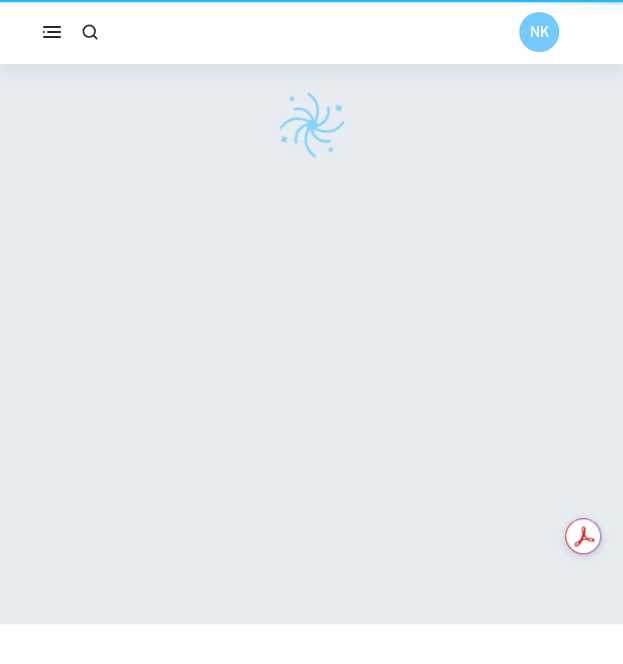scroll, scrollTop: 0, scrollLeft: 0, axis: both 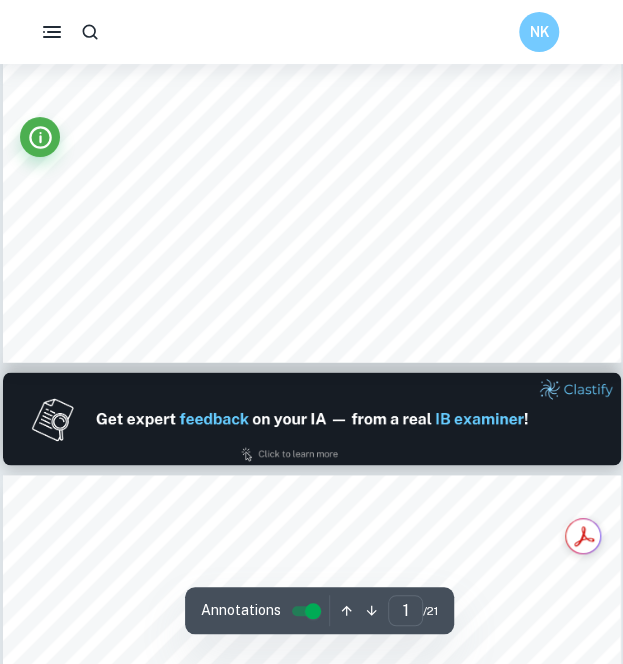 type on "2" 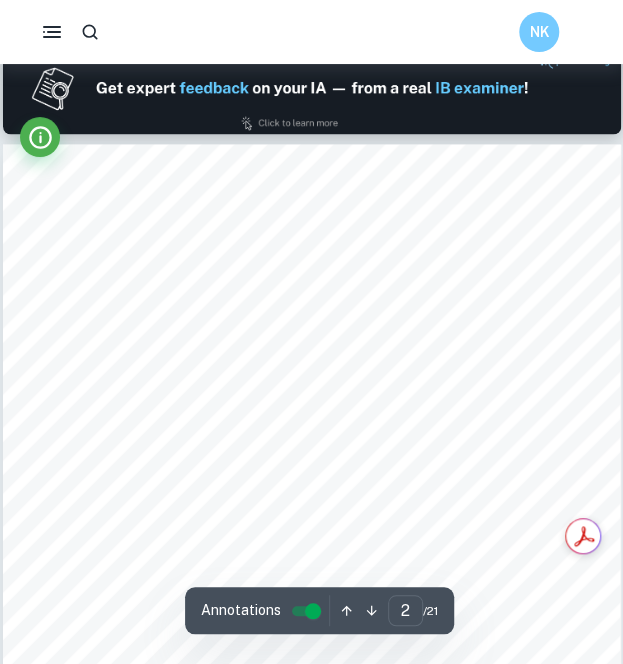 scroll, scrollTop: 925, scrollLeft: 0, axis: vertical 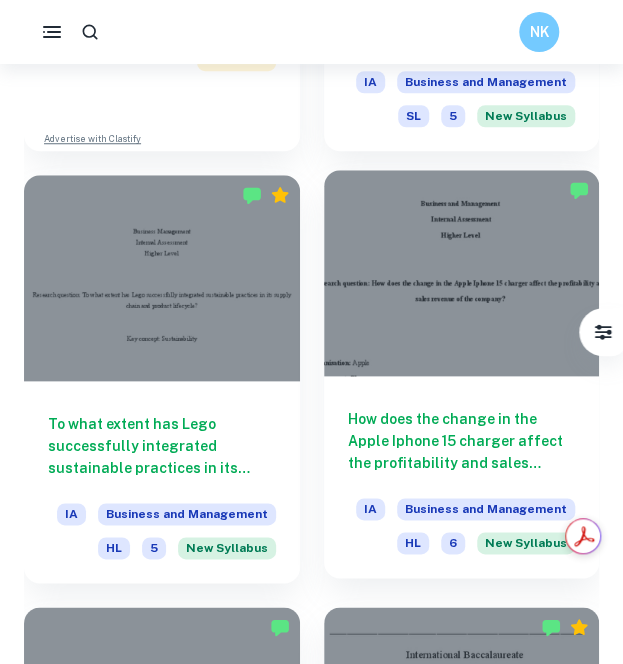 click on "How does the change in the Apple Iphone 15 charger affect the profitability and sales revenue of the company?" at bounding box center (462, 441) 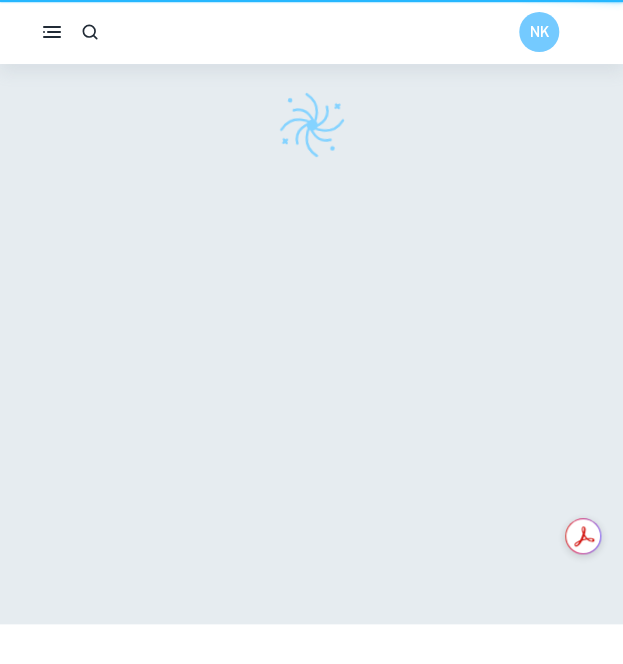 scroll, scrollTop: 0, scrollLeft: 0, axis: both 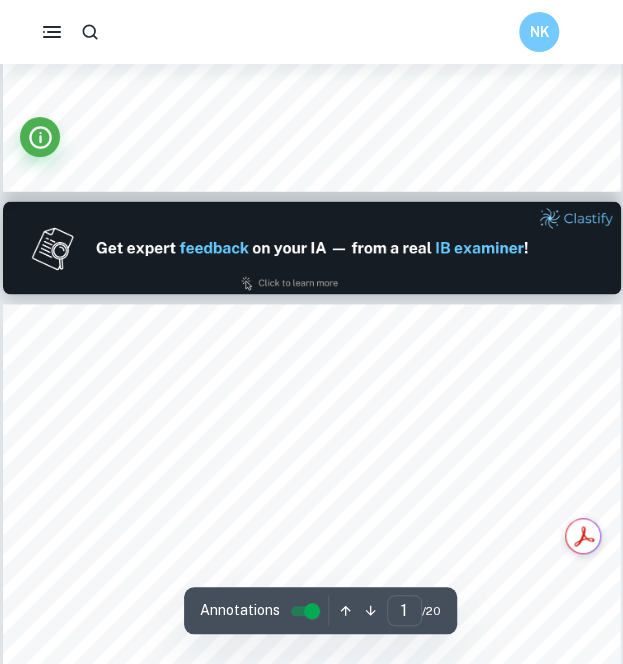 type on "2" 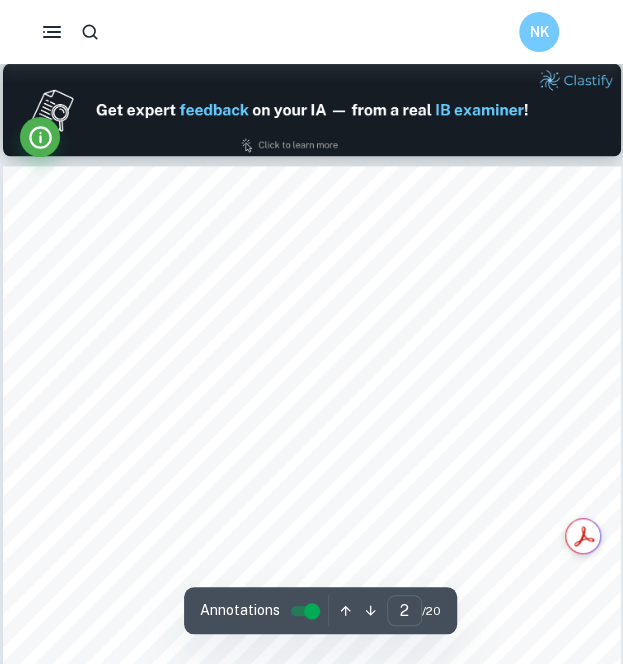 scroll, scrollTop: 907, scrollLeft: 0, axis: vertical 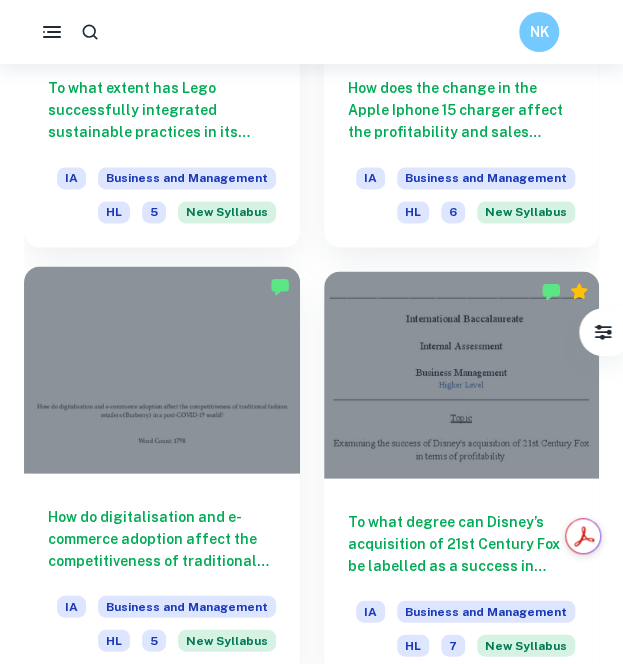 click at bounding box center [162, 369] 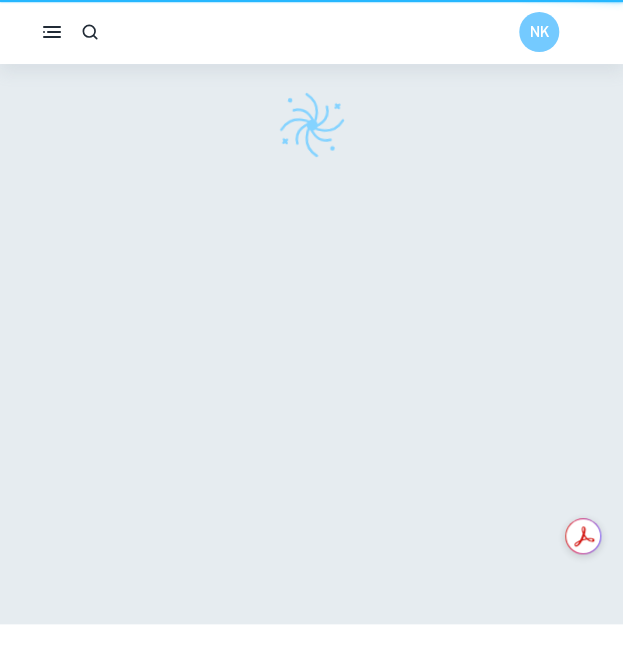 scroll, scrollTop: 0, scrollLeft: 0, axis: both 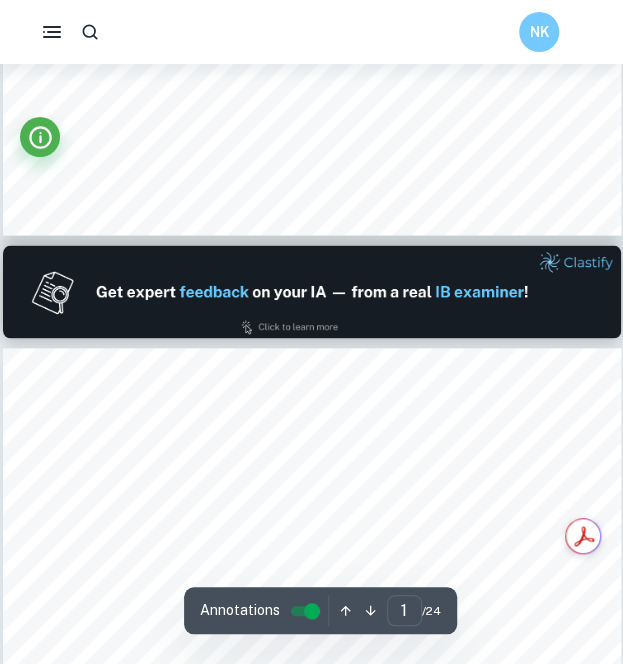 type on "2" 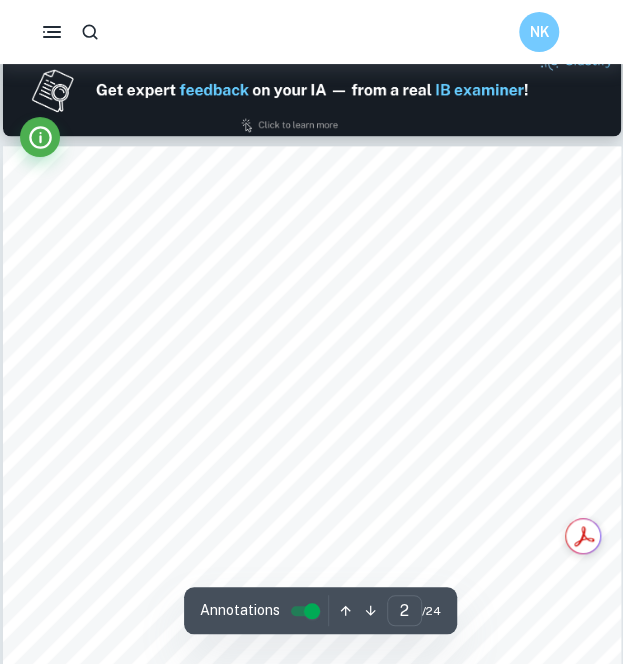 scroll, scrollTop: 854, scrollLeft: 0, axis: vertical 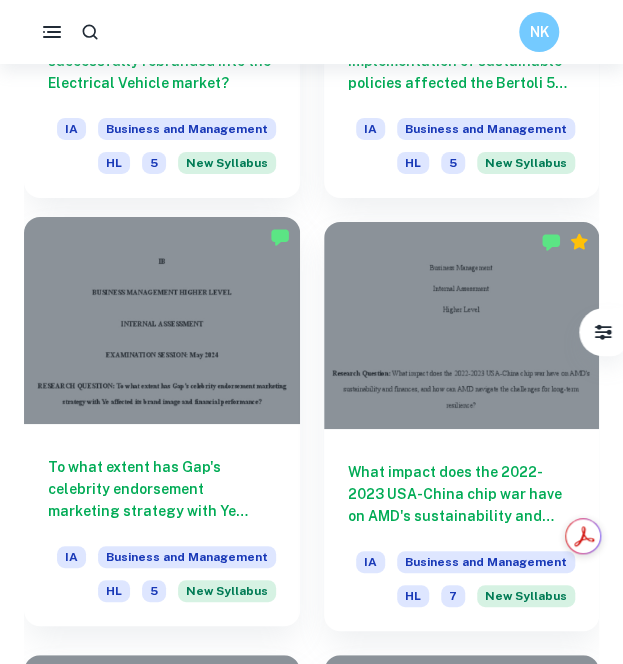 click at bounding box center (162, 320) 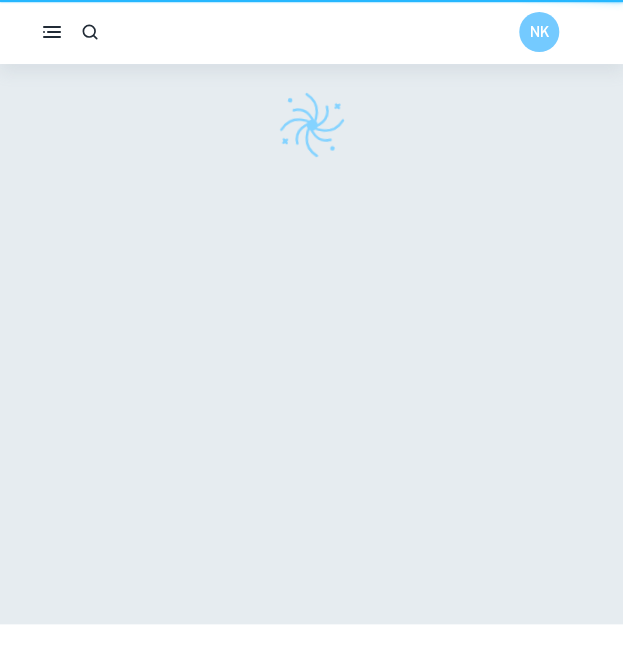 scroll, scrollTop: 0, scrollLeft: 0, axis: both 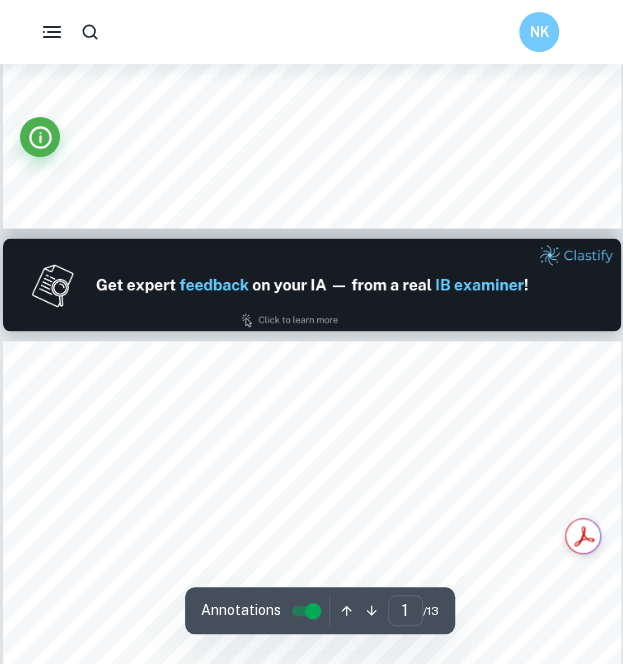 type on "2" 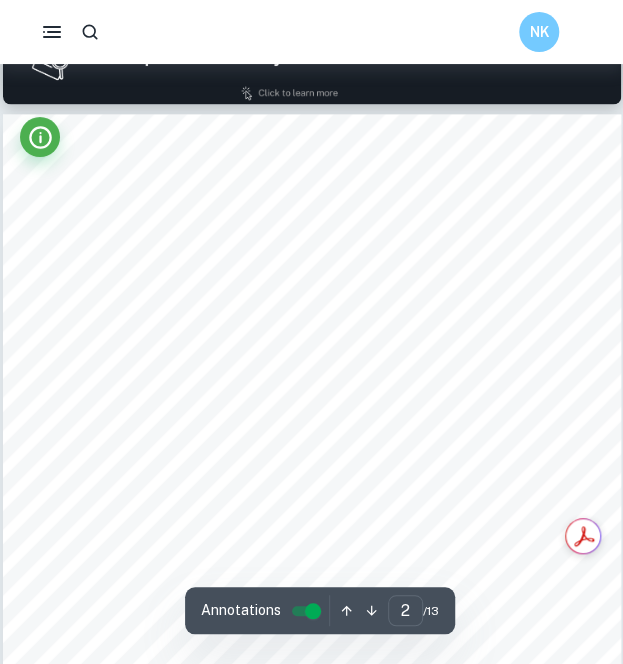 scroll, scrollTop: 883, scrollLeft: 0, axis: vertical 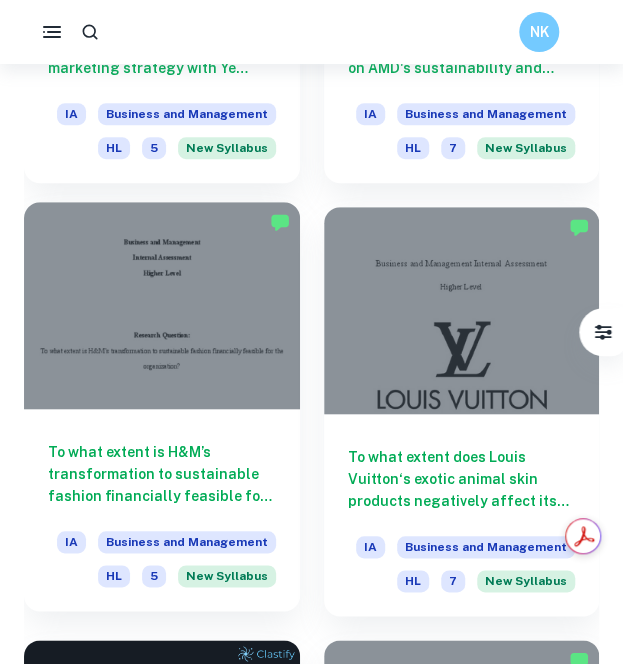 click at bounding box center [162, 305] 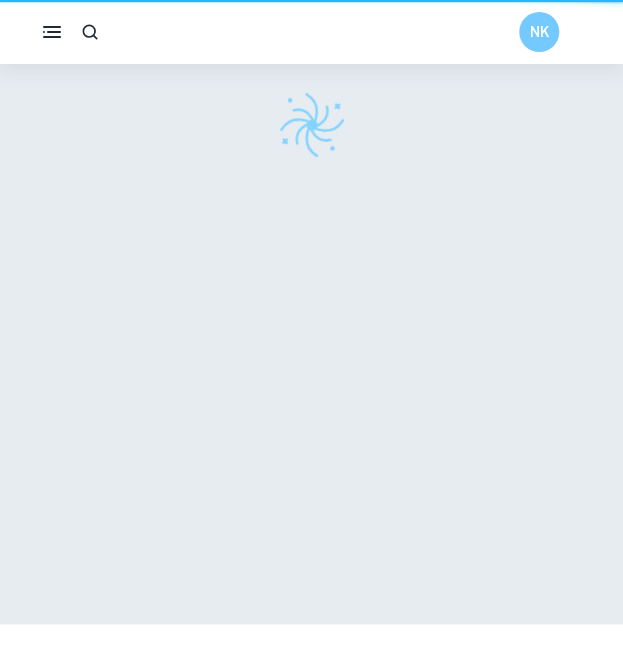scroll, scrollTop: 0, scrollLeft: 0, axis: both 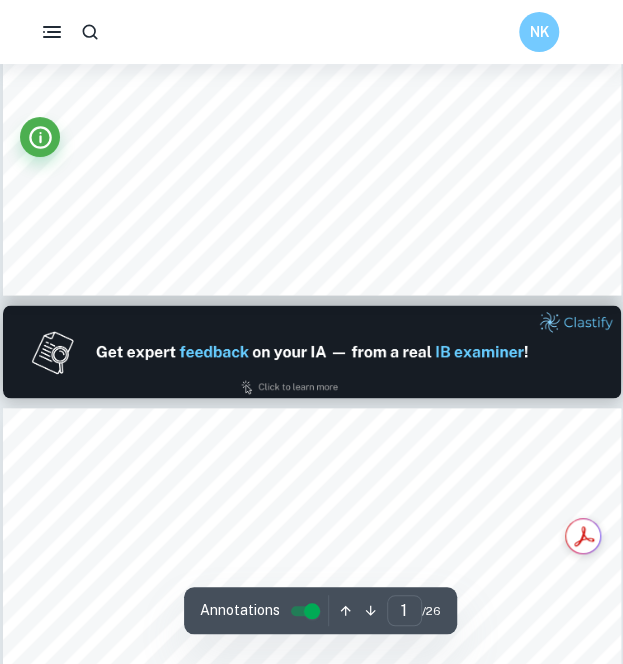 type on "2" 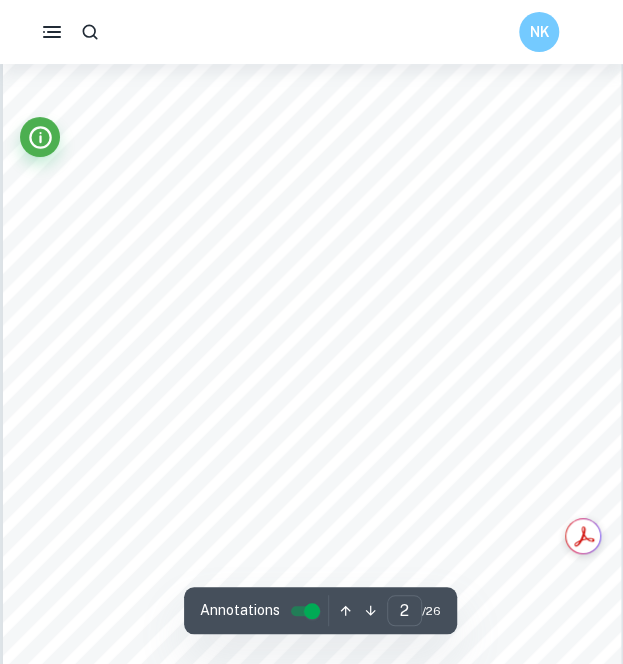 scroll, scrollTop: 954, scrollLeft: 0, axis: vertical 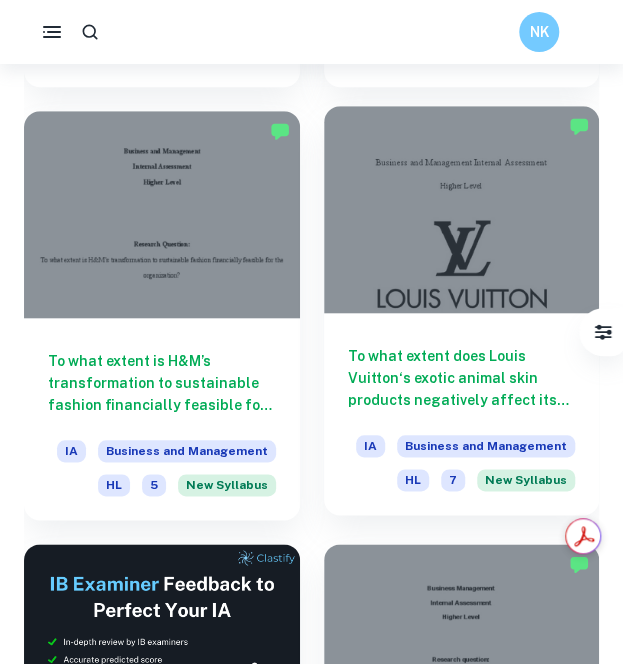 click on "To what extent does Louis Vuitton‘s exotic animal skin products negatively affect its brand image and reputation?" at bounding box center [462, 378] 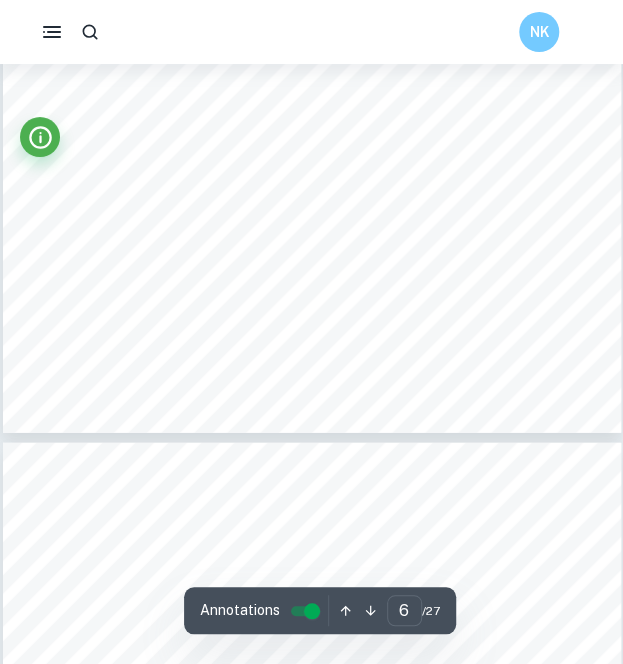 scroll, scrollTop: 4702, scrollLeft: 0, axis: vertical 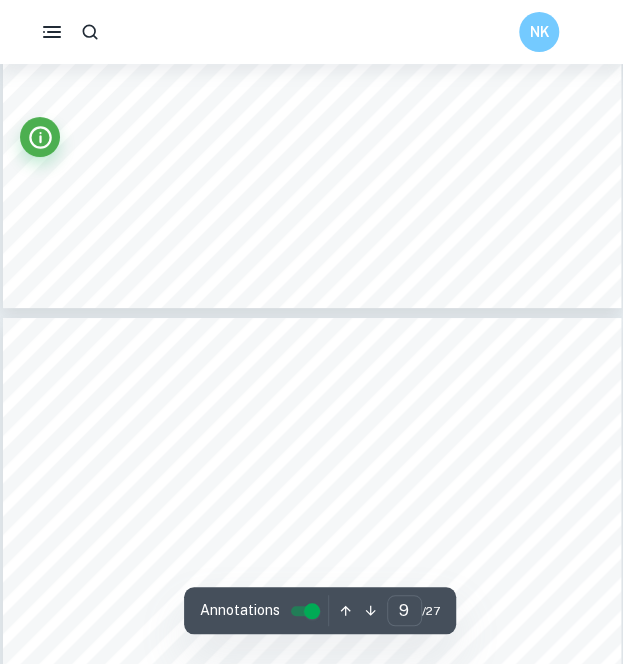 type on "10" 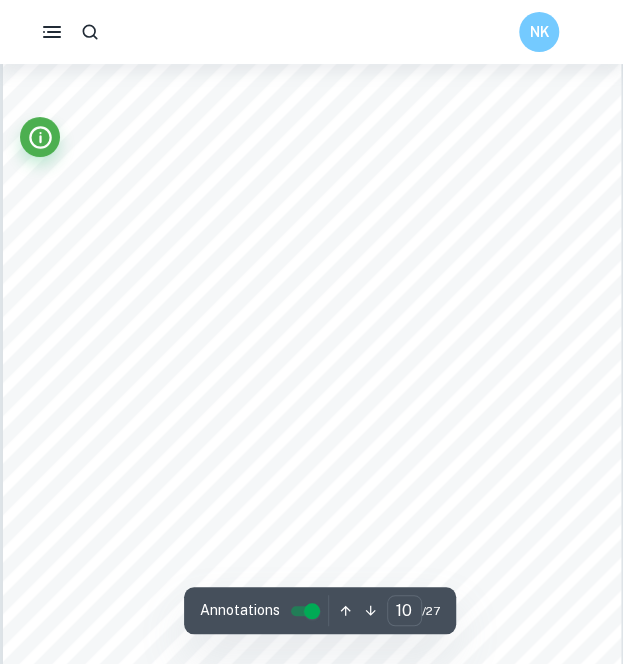 scroll, scrollTop: 7743, scrollLeft: 0, axis: vertical 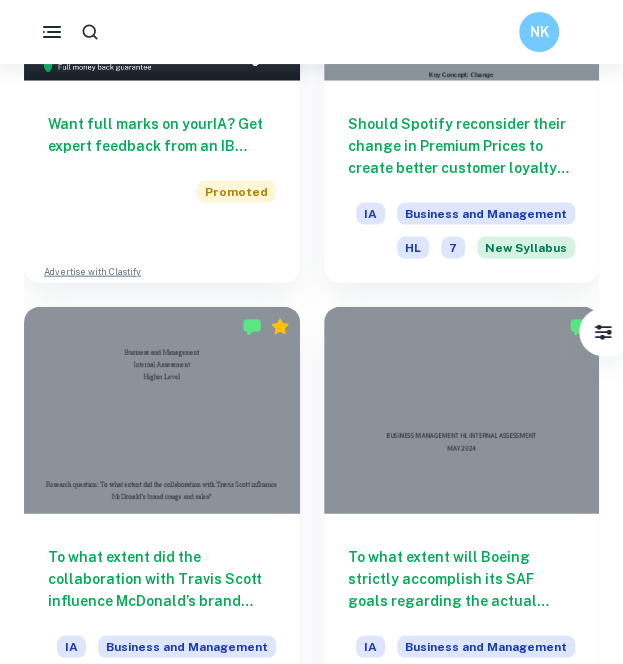 click at bounding box center [462, 409] 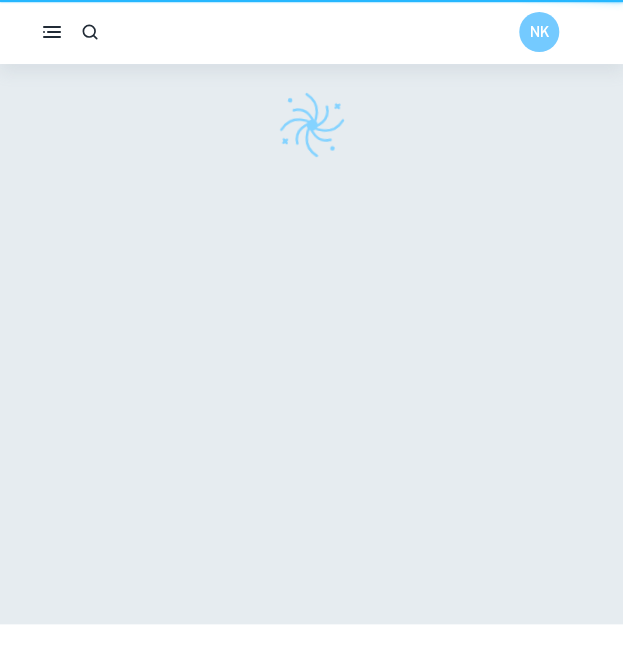 scroll, scrollTop: 0, scrollLeft: 0, axis: both 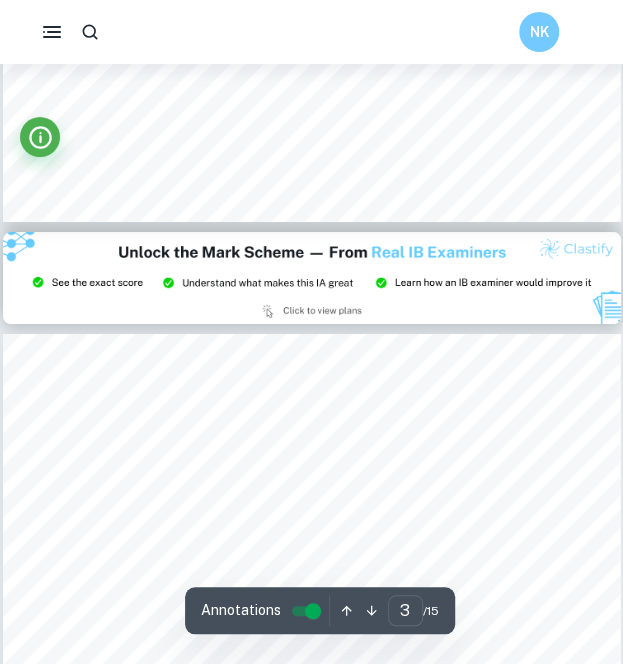 type on "2" 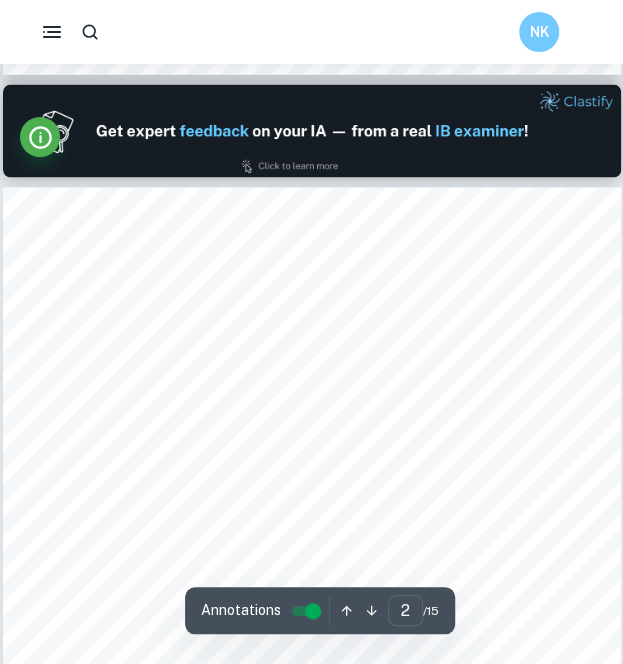 scroll, scrollTop: 865, scrollLeft: 0, axis: vertical 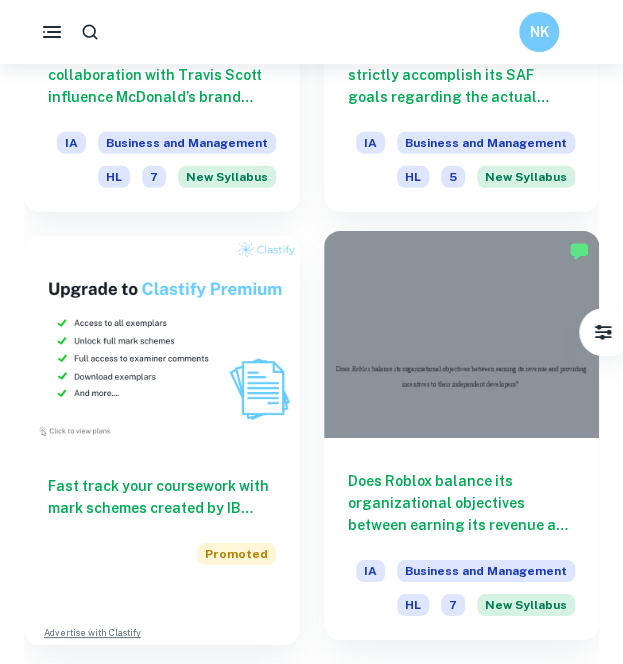click at bounding box center (462, 334) 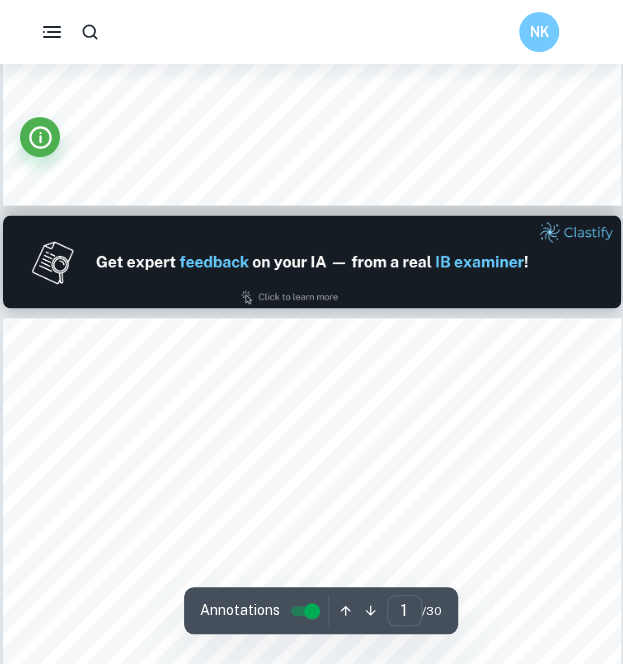 type on "2" 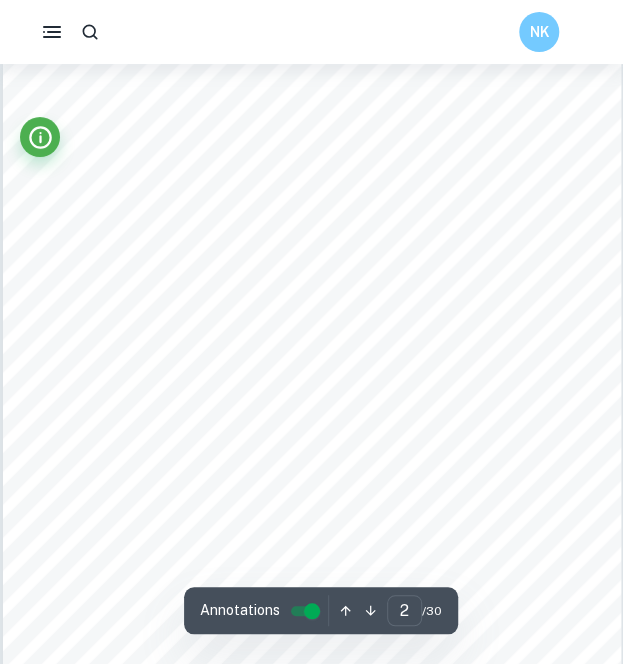 scroll, scrollTop: 940, scrollLeft: 0, axis: vertical 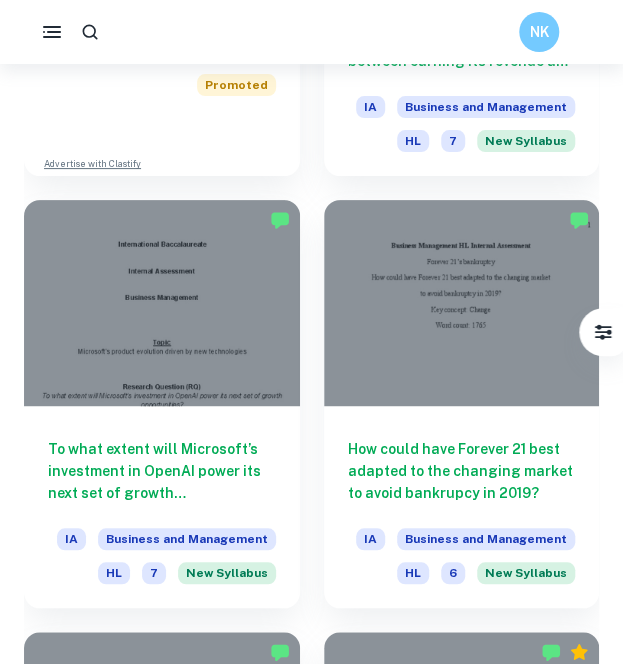 click at bounding box center (462, 303) 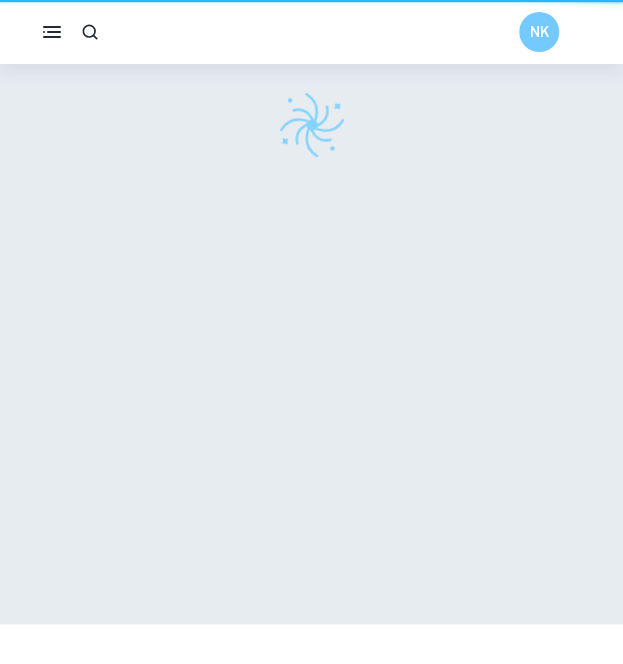 scroll, scrollTop: 0, scrollLeft: 0, axis: both 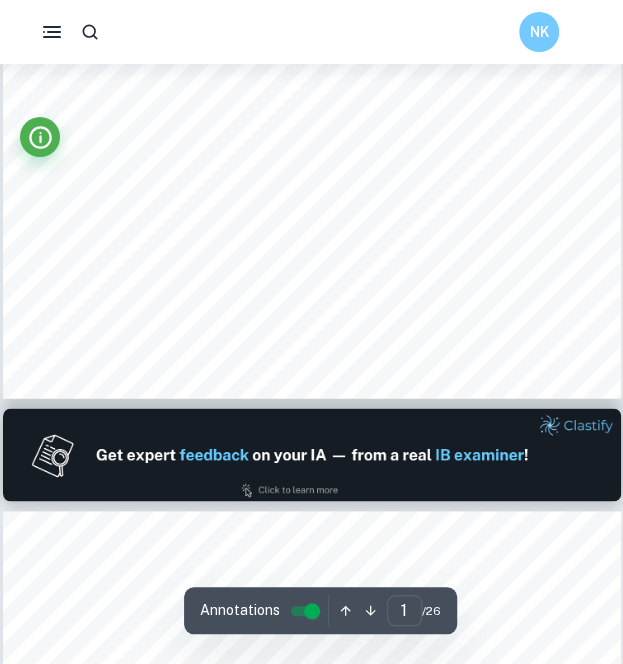 type on "2" 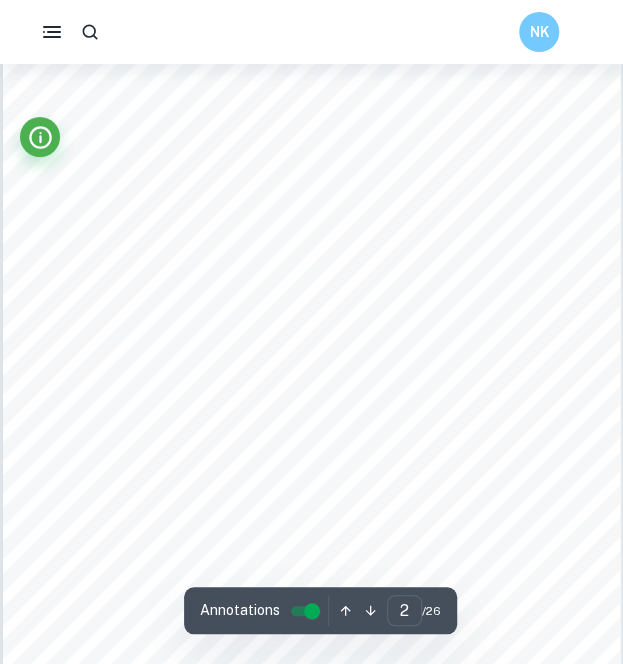 scroll, scrollTop: 1025, scrollLeft: 0, axis: vertical 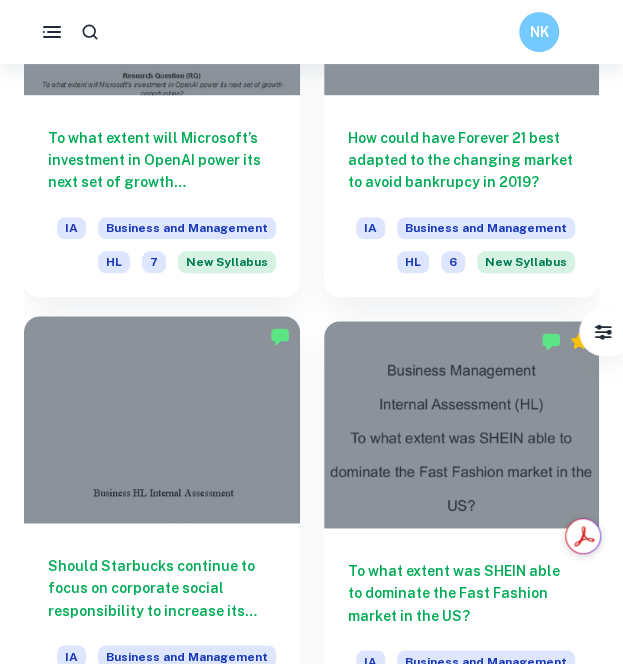 click at bounding box center (162, 419) 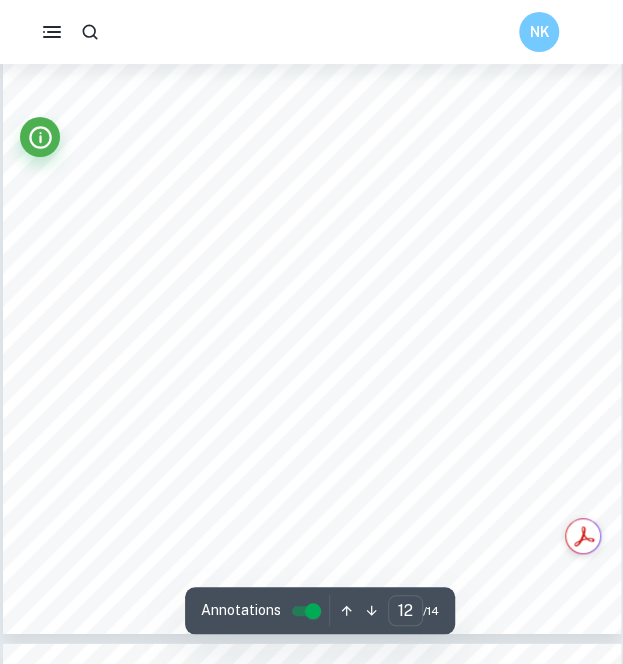 scroll, scrollTop: 10356, scrollLeft: 0, axis: vertical 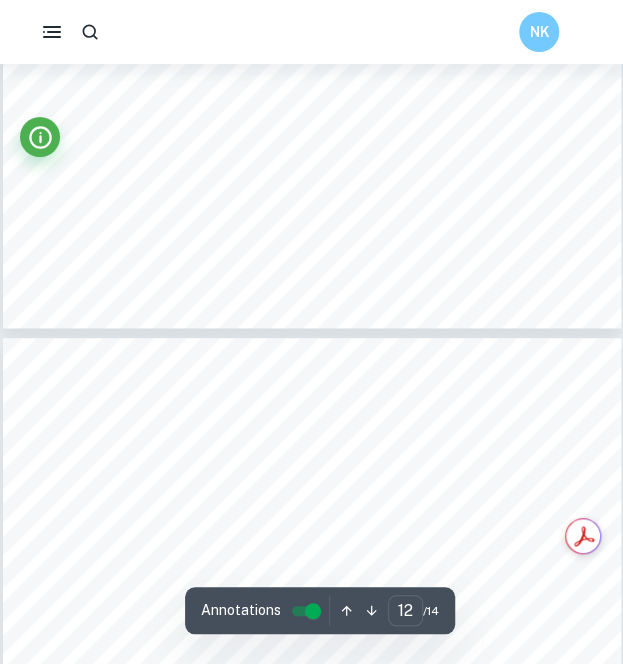 type on "11" 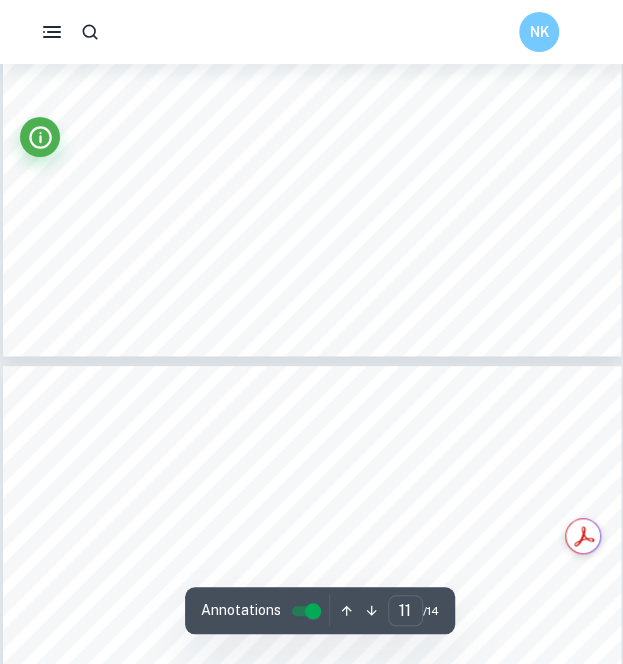 scroll, scrollTop: 9750, scrollLeft: 0, axis: vertical 